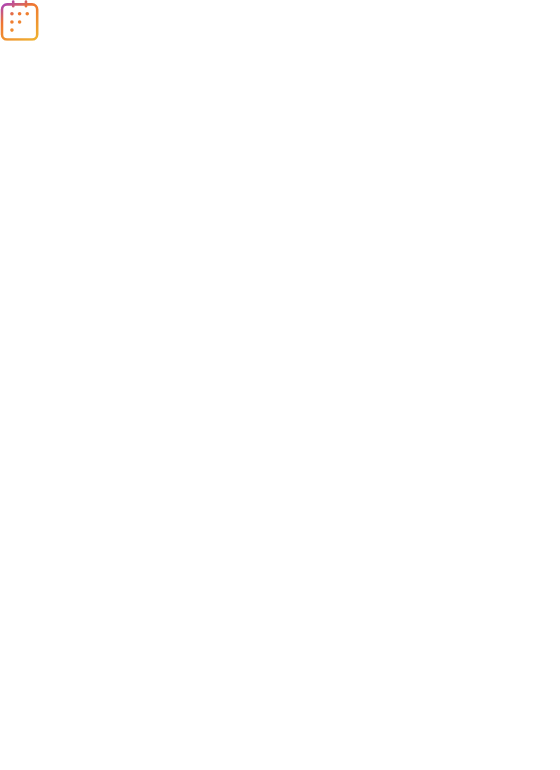 scroll, scrollTop: 0, scrollLeft: 0, axis: both 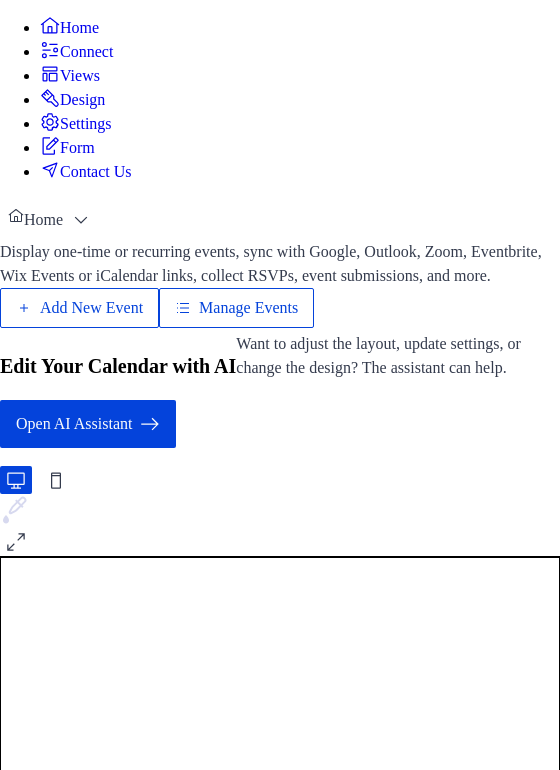 click on "Views" at bounding box center (80, 76) 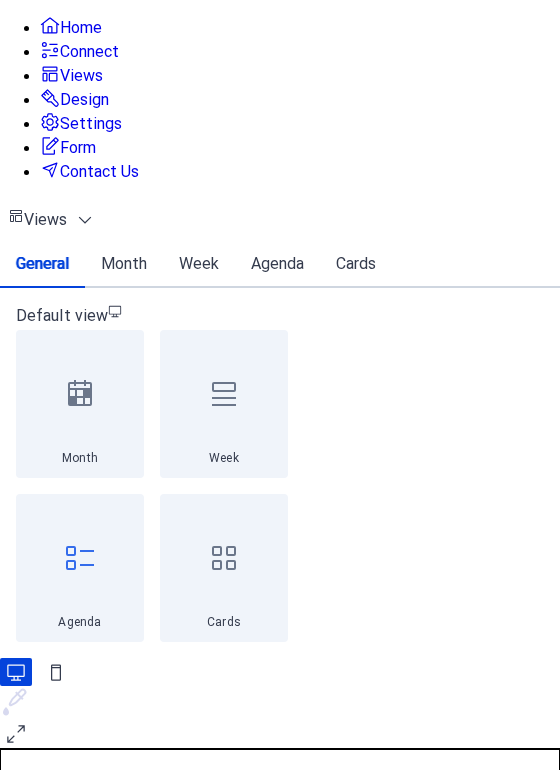 click on "Agenda" at bounding box center (277, 264) 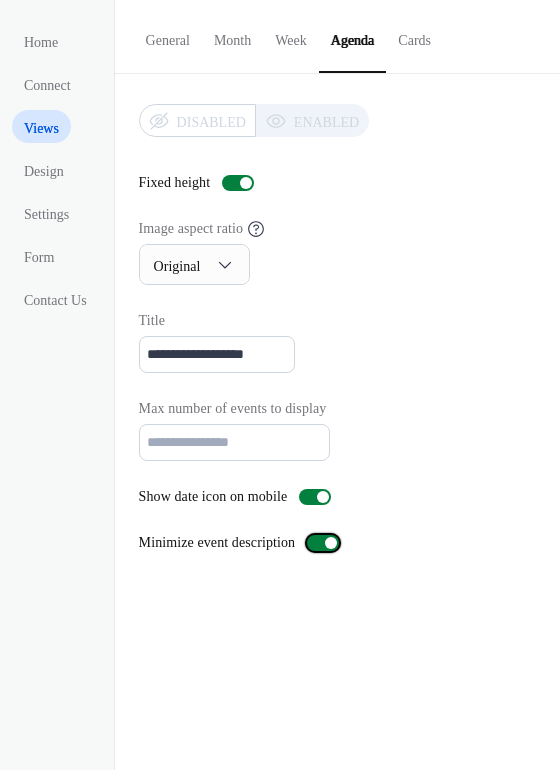 click at bounding box center (331, 543) 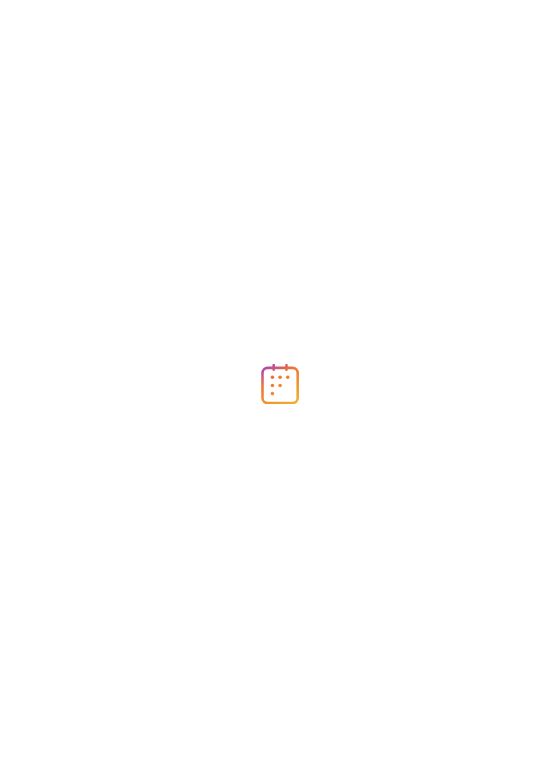 scroll, scrollTop: 0, scrollLeft: 0, axis: both 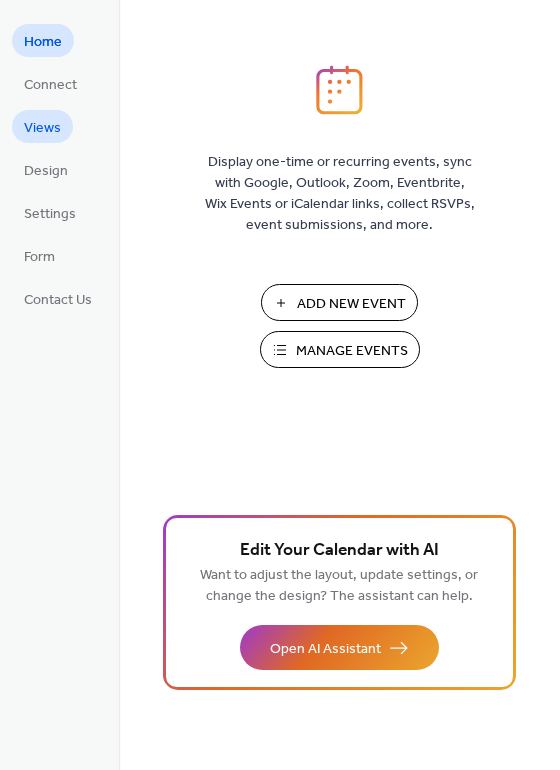 click on "Views" at bounding box center (42, 128) 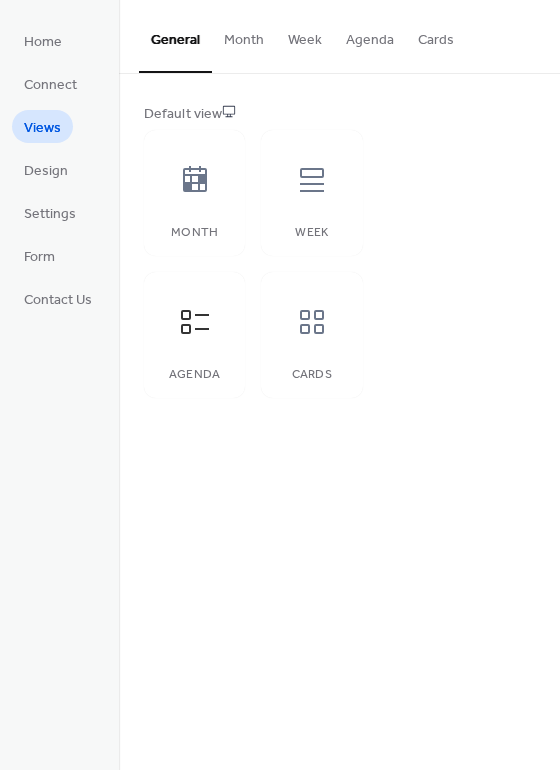 click on "Agenda" at bounding box center [370, 35] 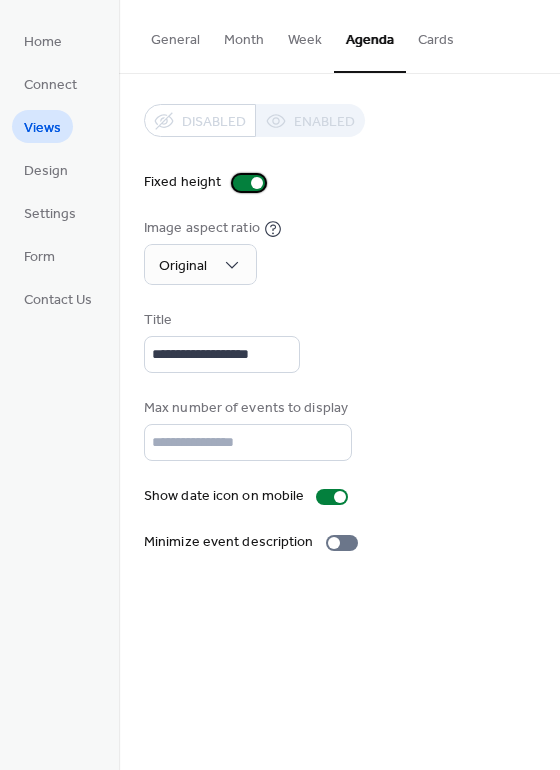 click at bounding box center [249, 183] 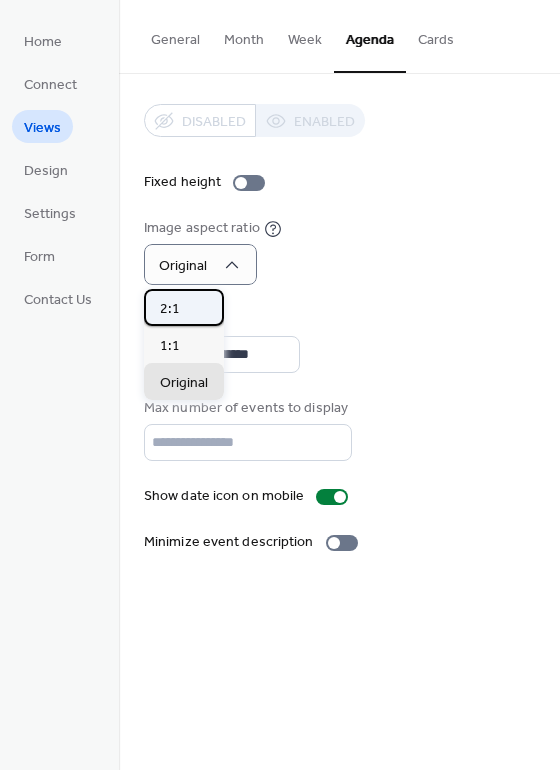 click on "2:1" at bounding box center (184, 307) 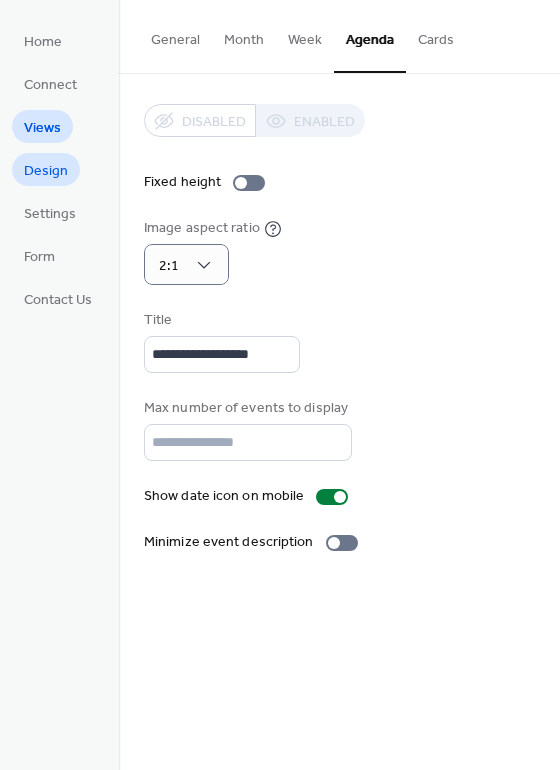 click on "Design" at bounding box center [46, 171] 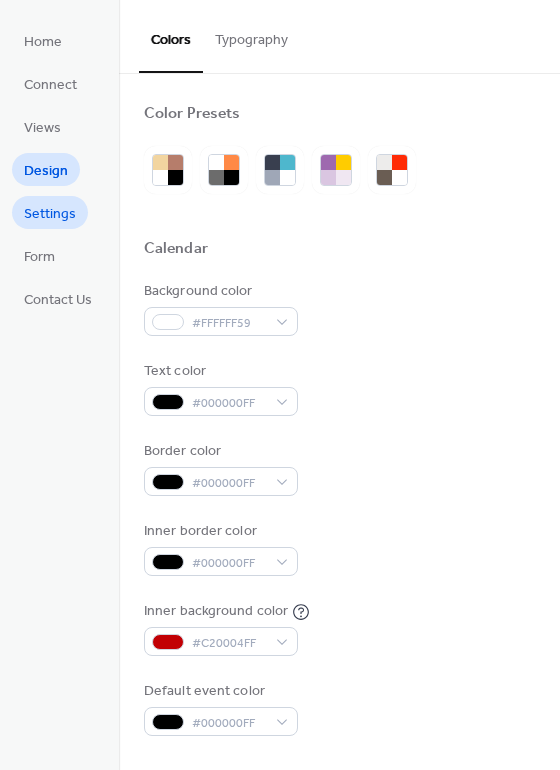 click on "Settings" at bounding box center (50, 214) 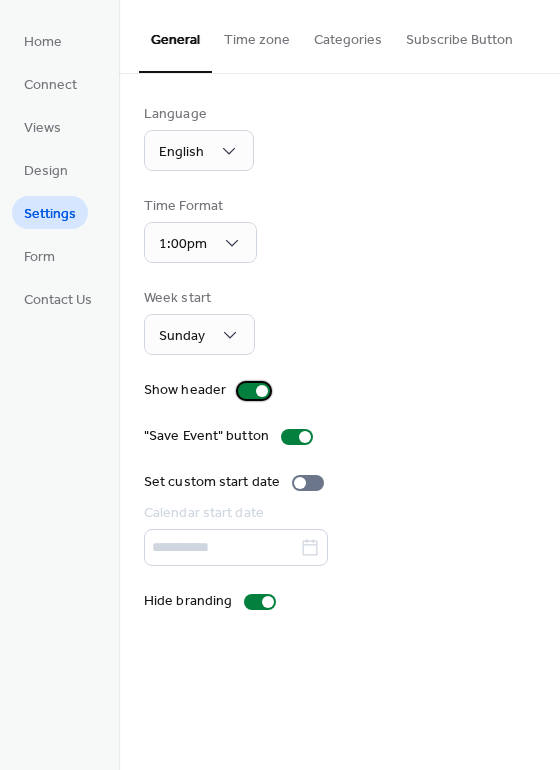 click at bounding box center [262, 391] 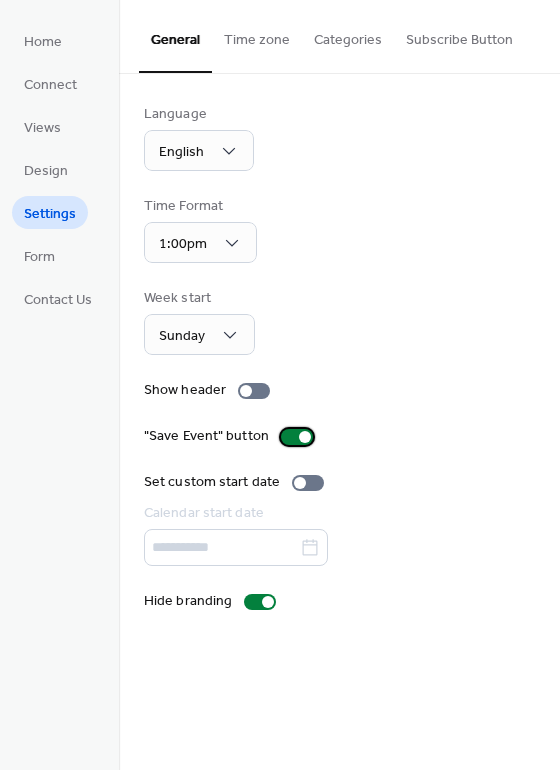 click at bounding box center [305, 437] 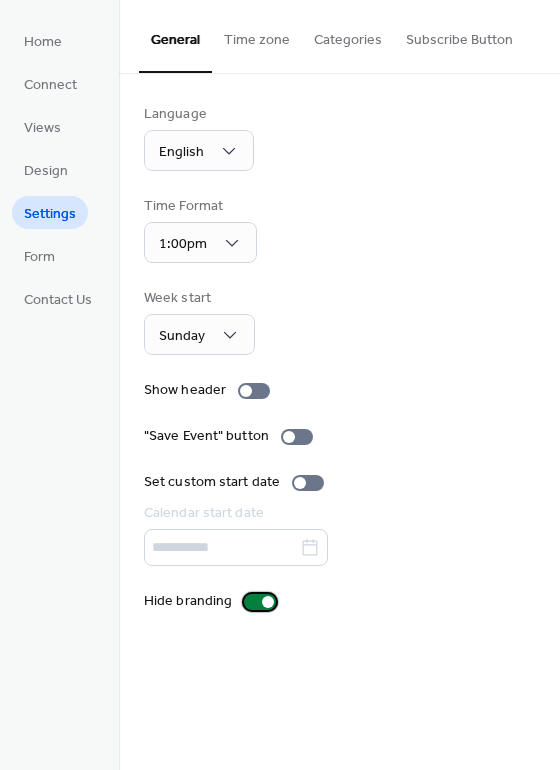 click at bounding box center [268, 602] 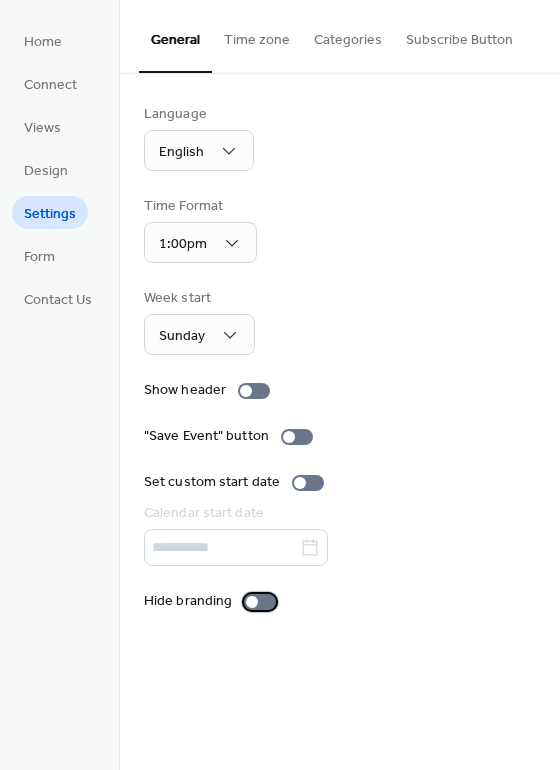click at bounding box center (252, 602) 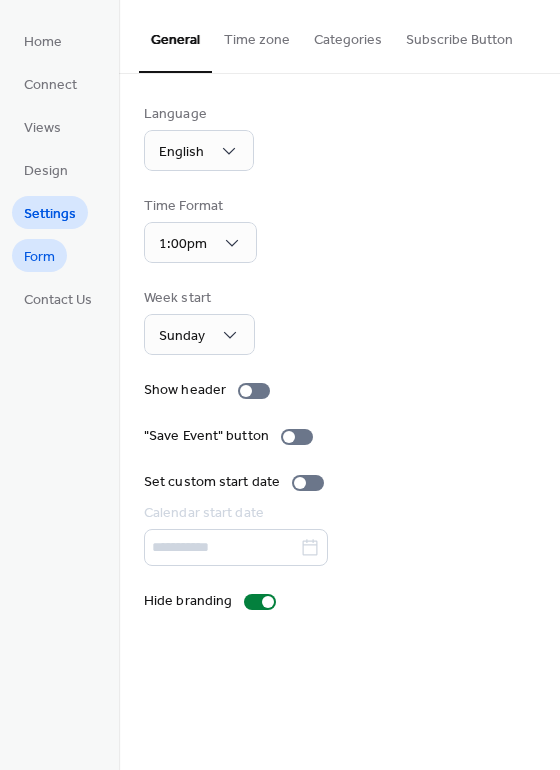 click on "Form" at bounding box center [39, 257] 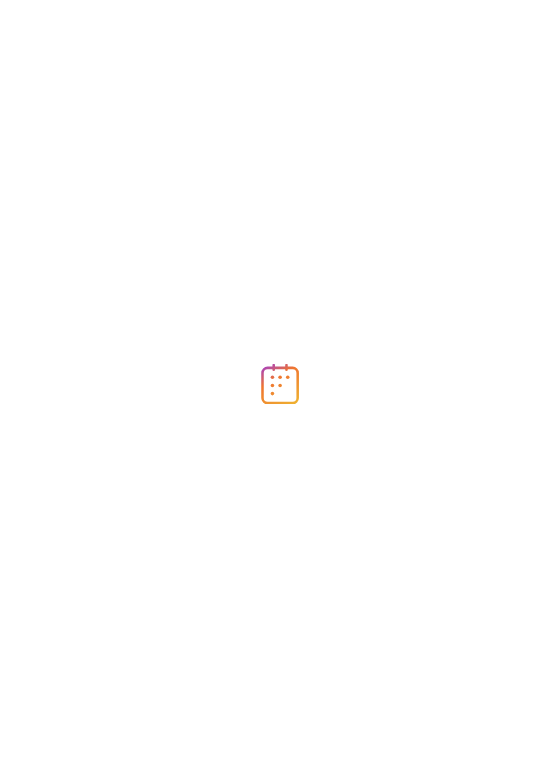 scroll, scrollTop: 0, scrollLeft: 0, axis: both 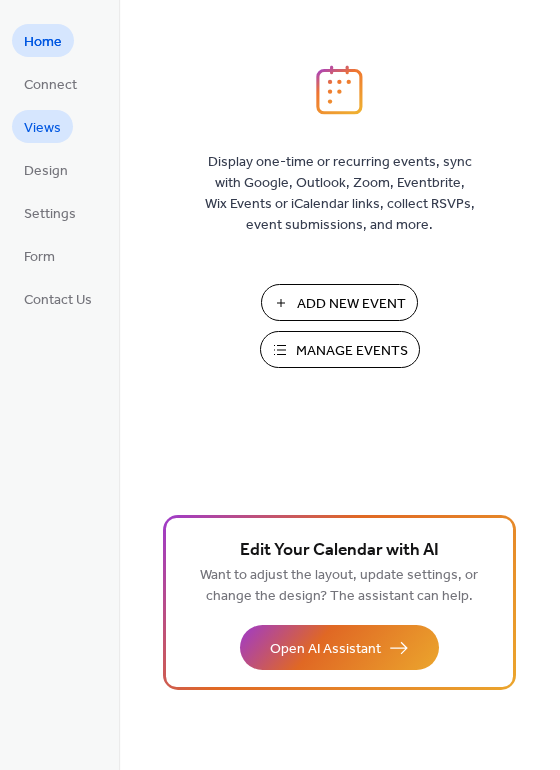 click on "Views" at bounding box center [42, 128] 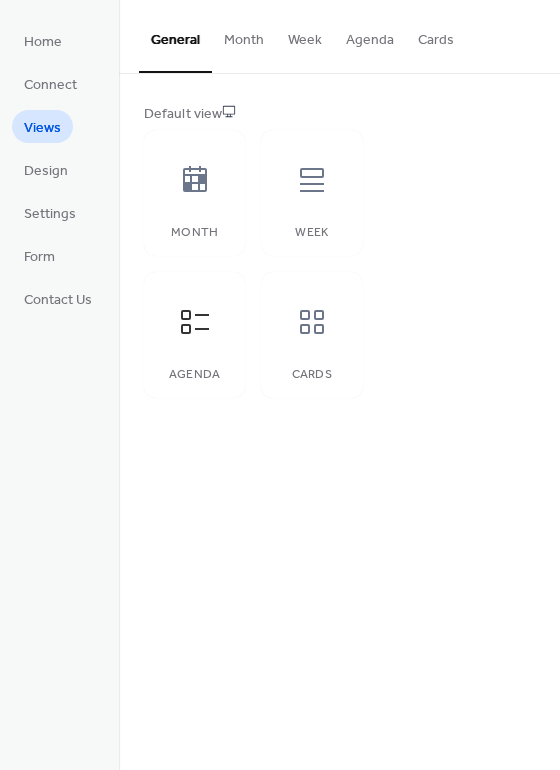 click on "Agenda" at bounding box center (370, 35) 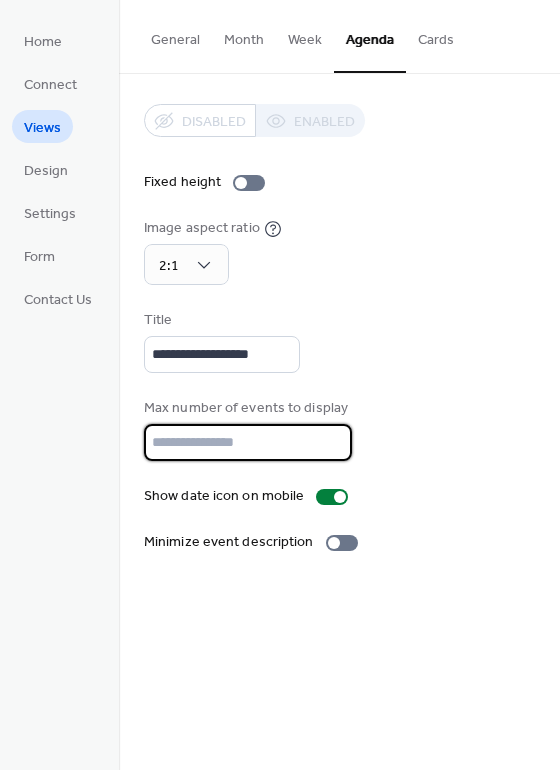 click on "**" at bounding box center (248, 442) 